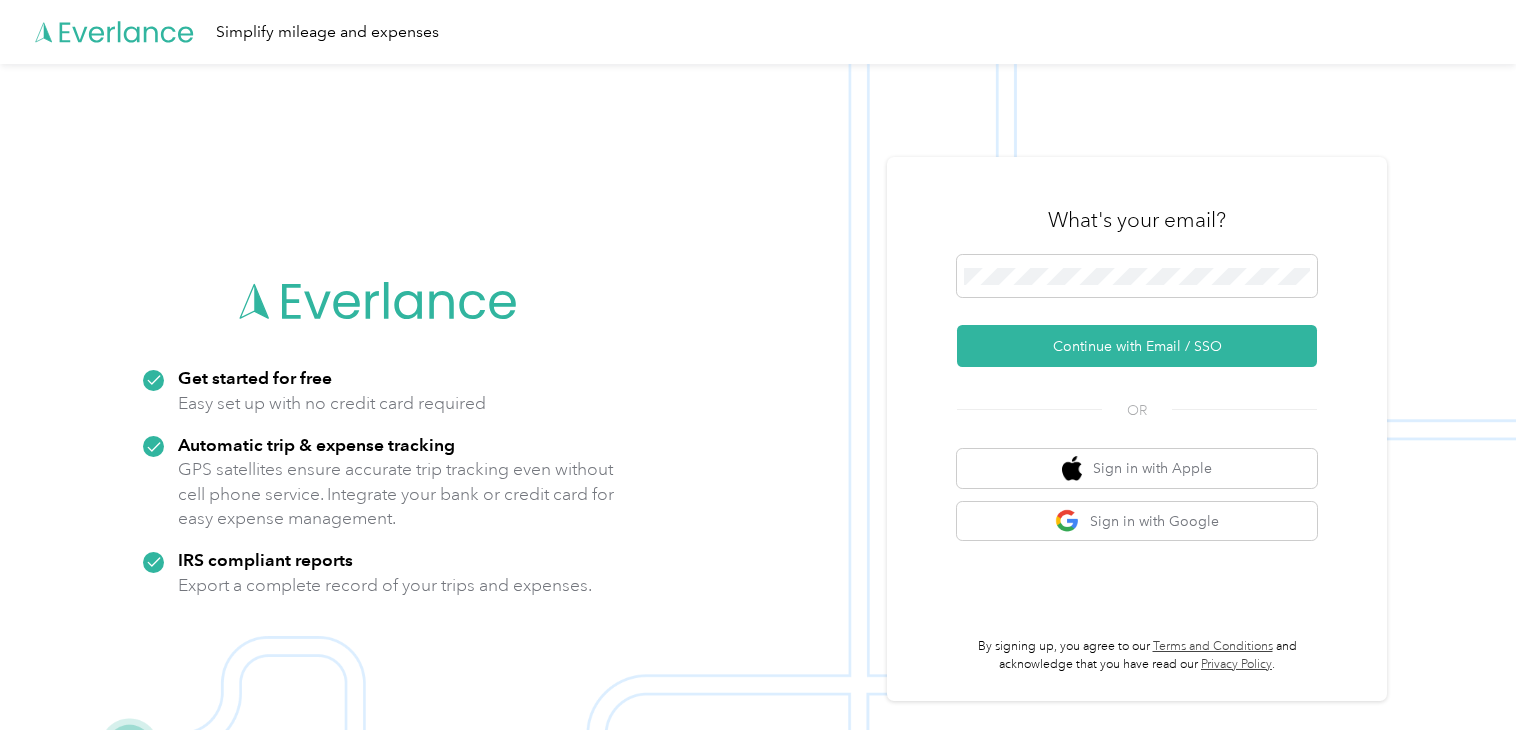 scroll, scrollTop: 0, scrollLeft: 0, axis: both 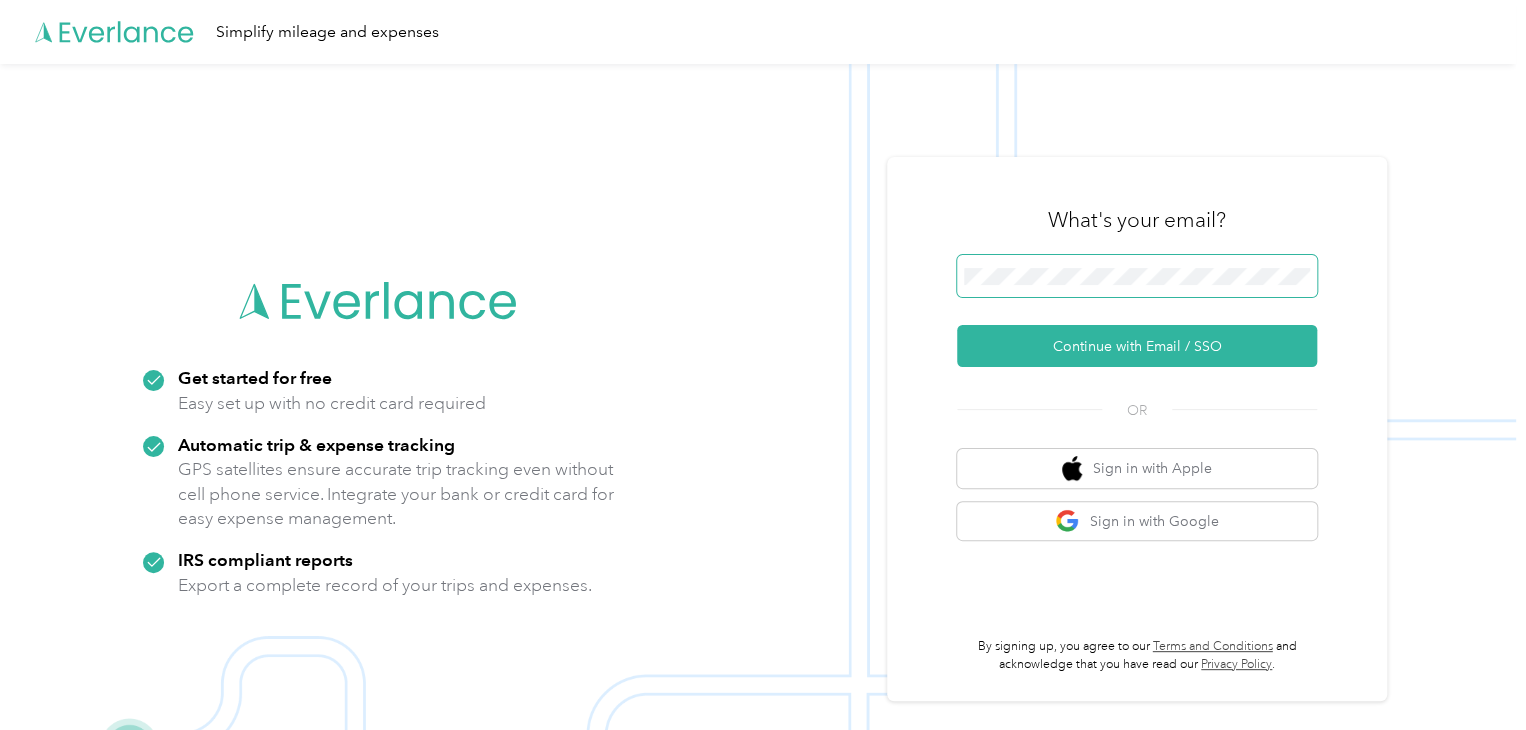 click at bounding box center (1137, 276) 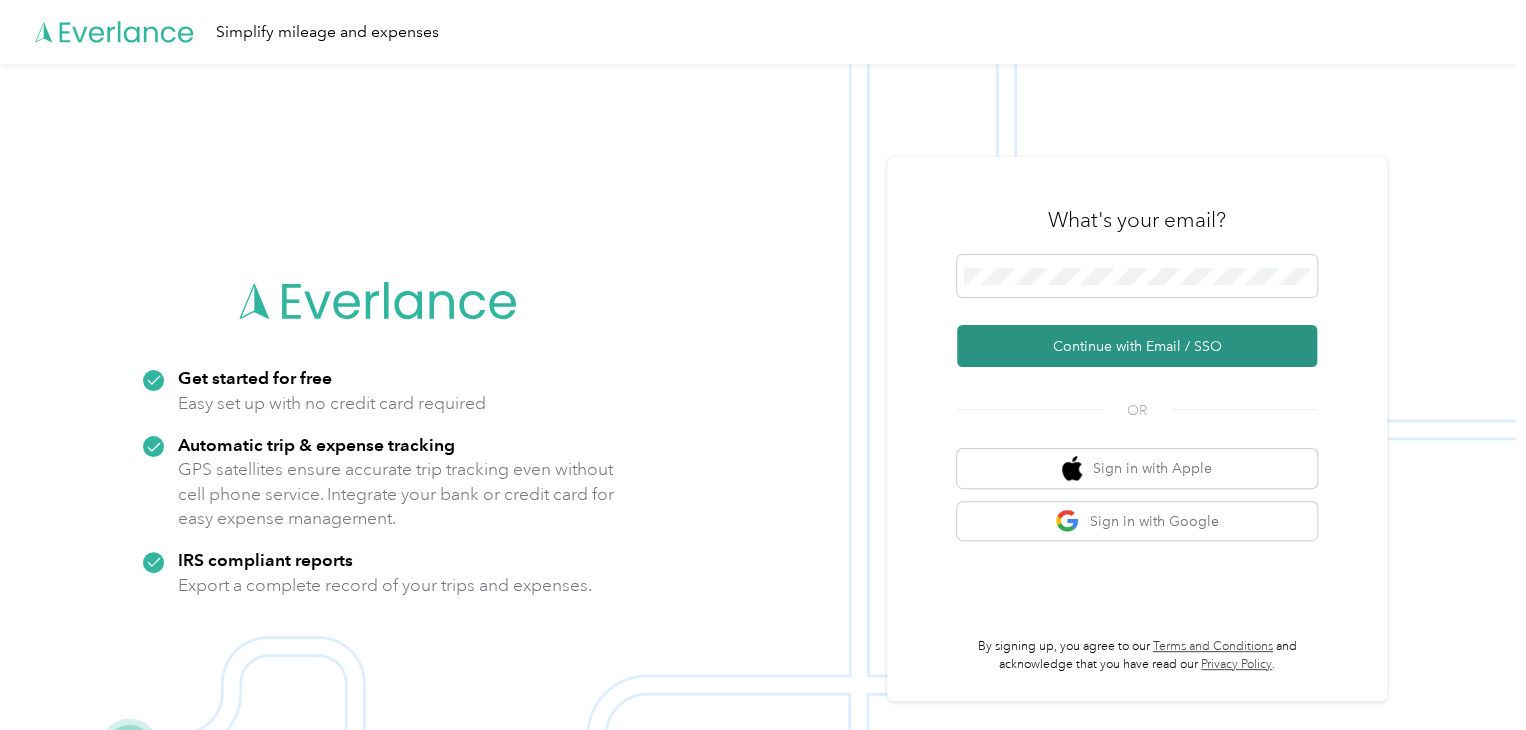 click on "Continue with Email / SSO" at bounding box center [1137, 346] 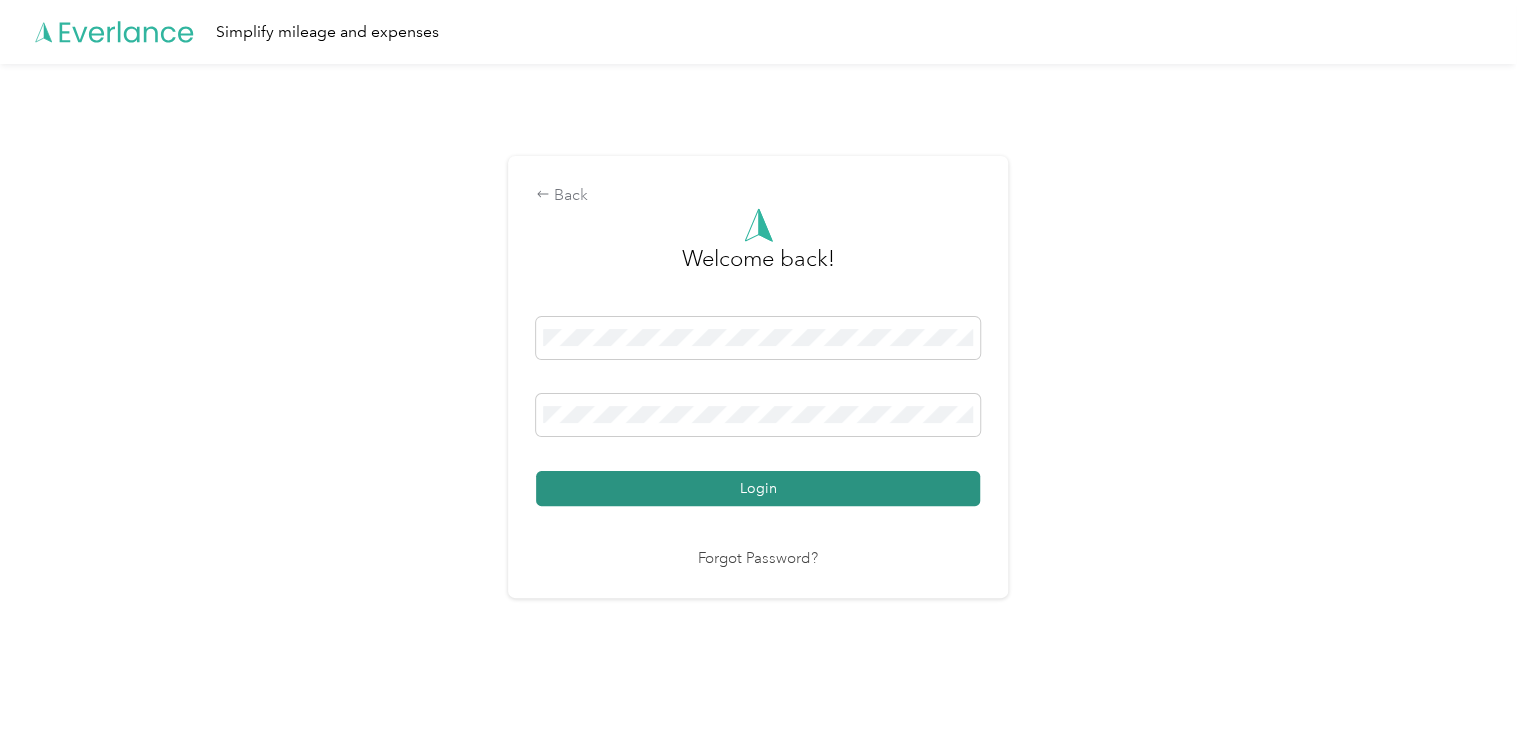click on "Login" at bounding box center [758, 488] 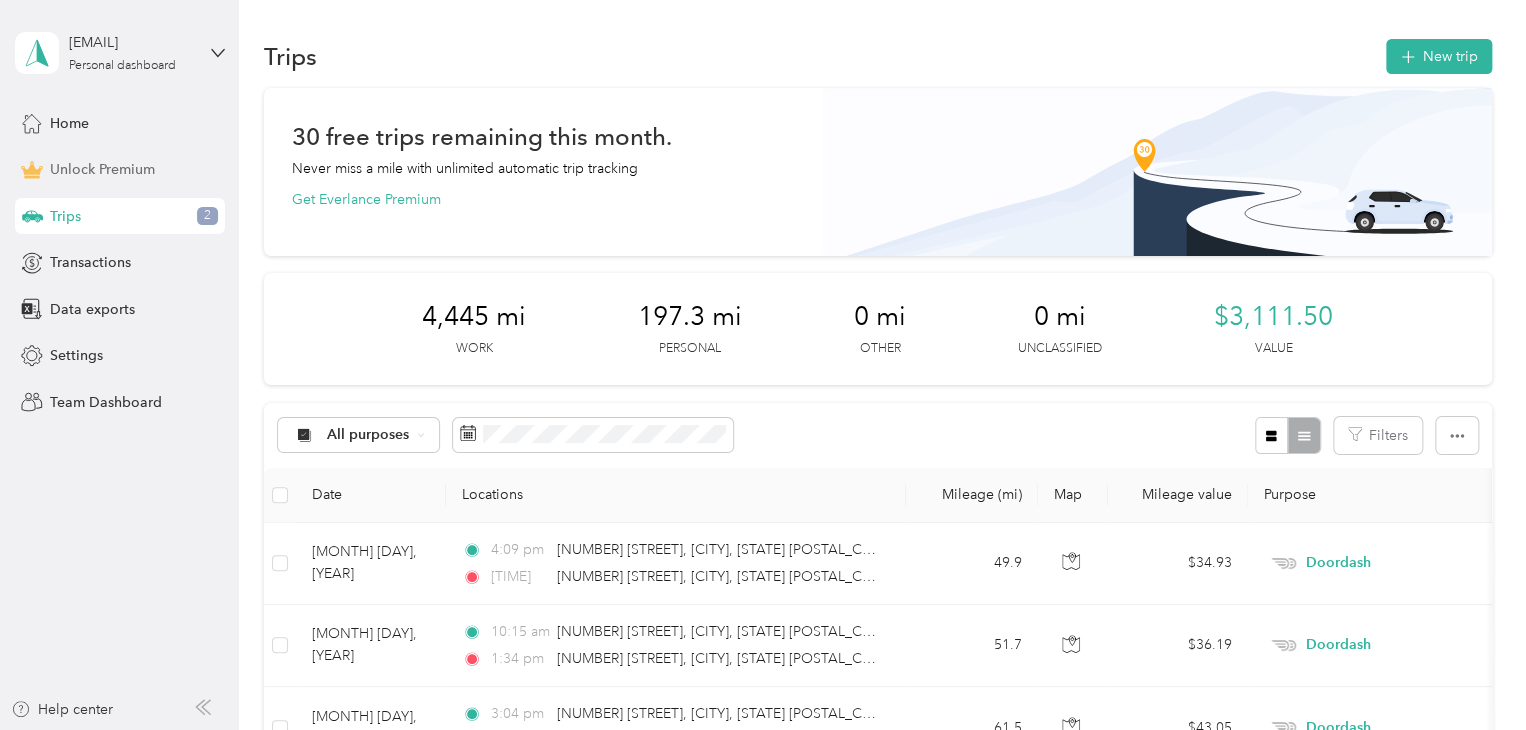 click on "Unlock Premium" at bounding box center (102, 169) 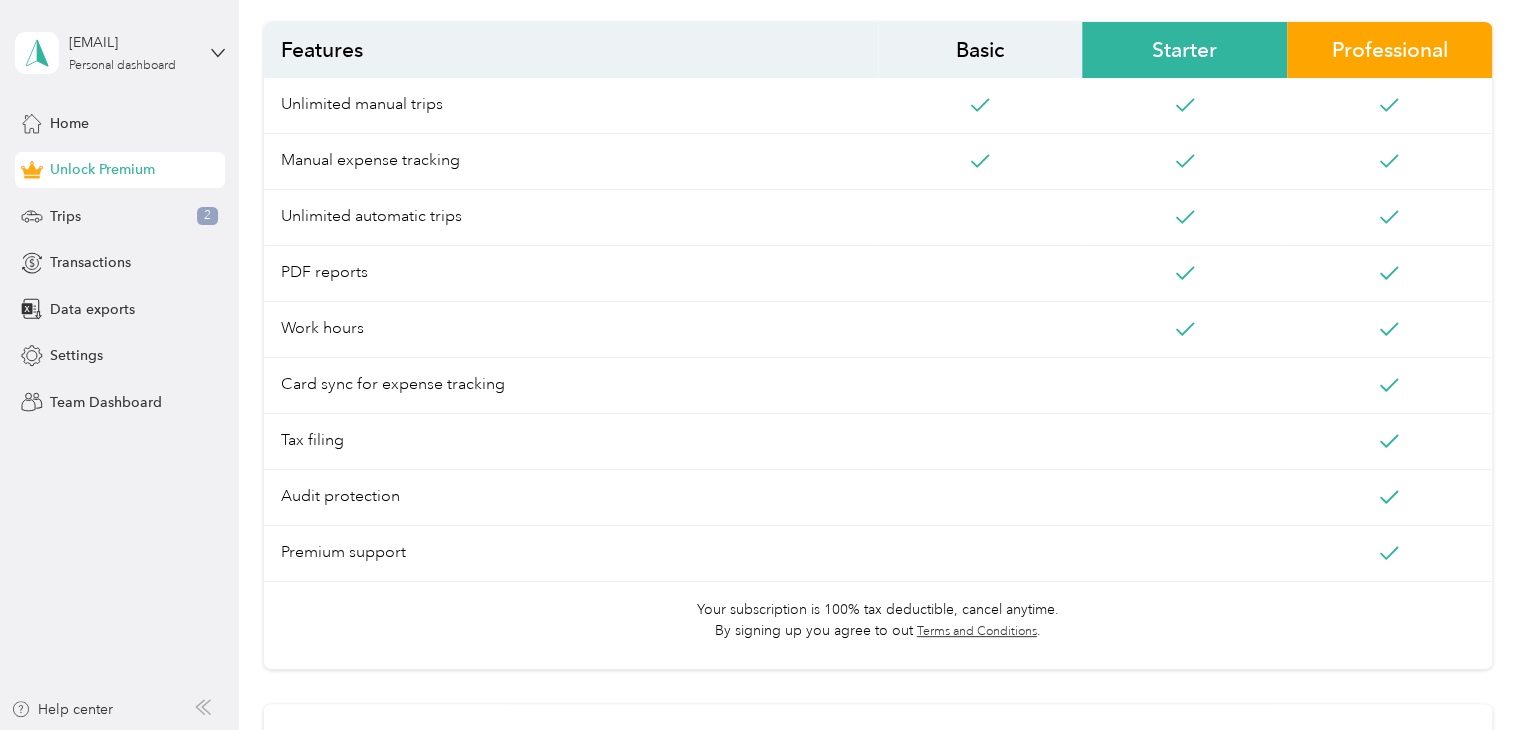 scroll, scrollTop: 572, scrollLeft: 0, axis: vertical 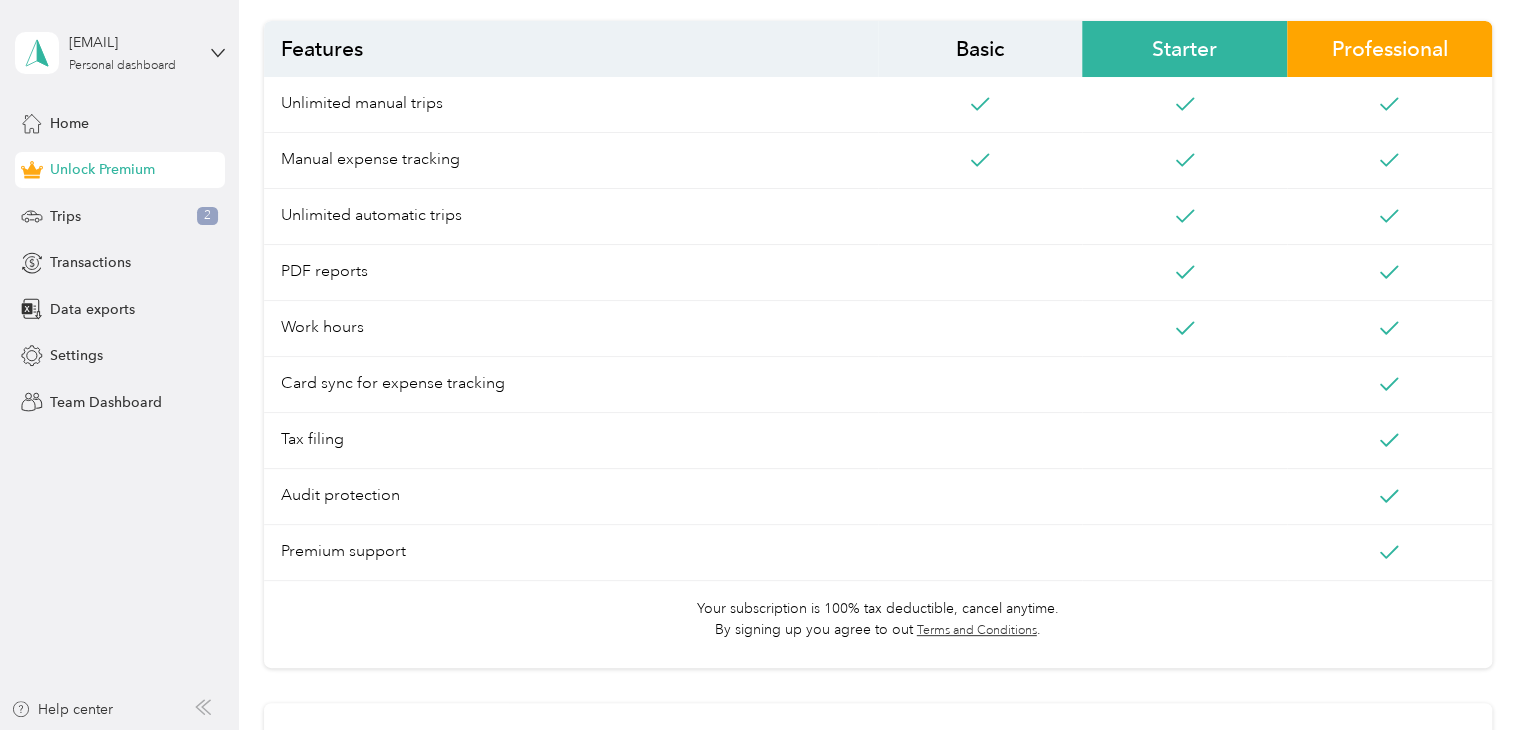 click on "Premium support" at bounding box center (571, 553) 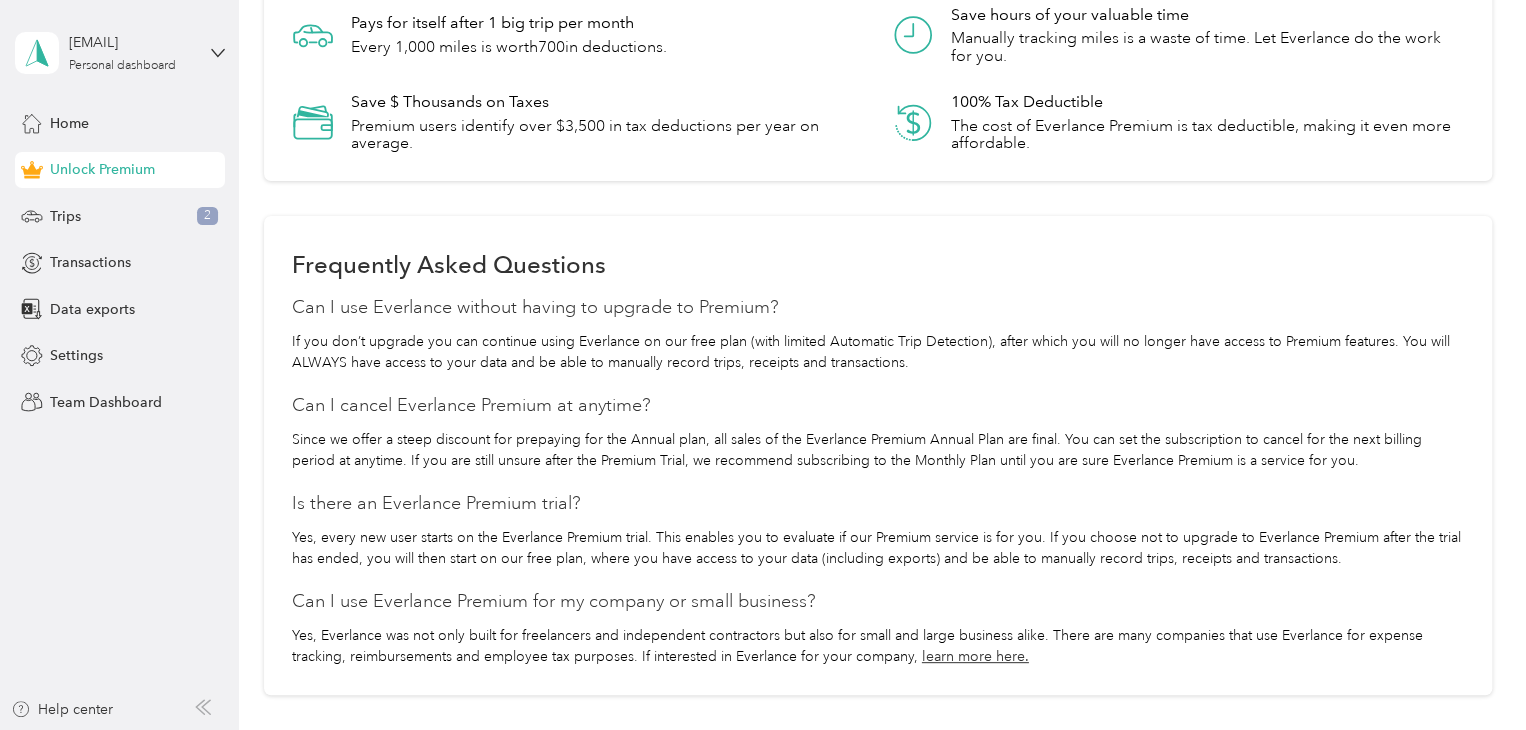 scroll, scrollTop: 1550, scrollLeft: 0, axis: vertical 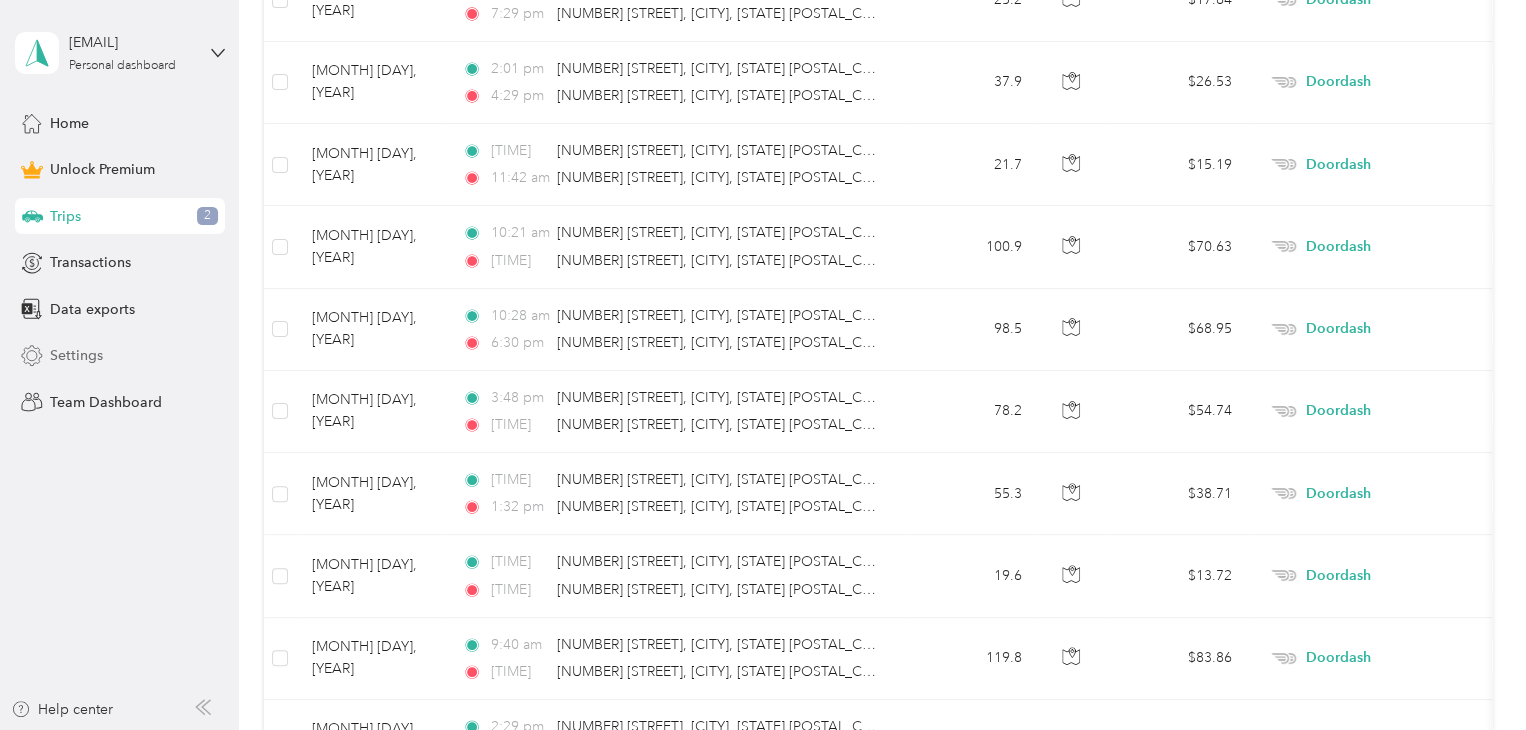 click on "Settings" at bounding box center [76, 355] 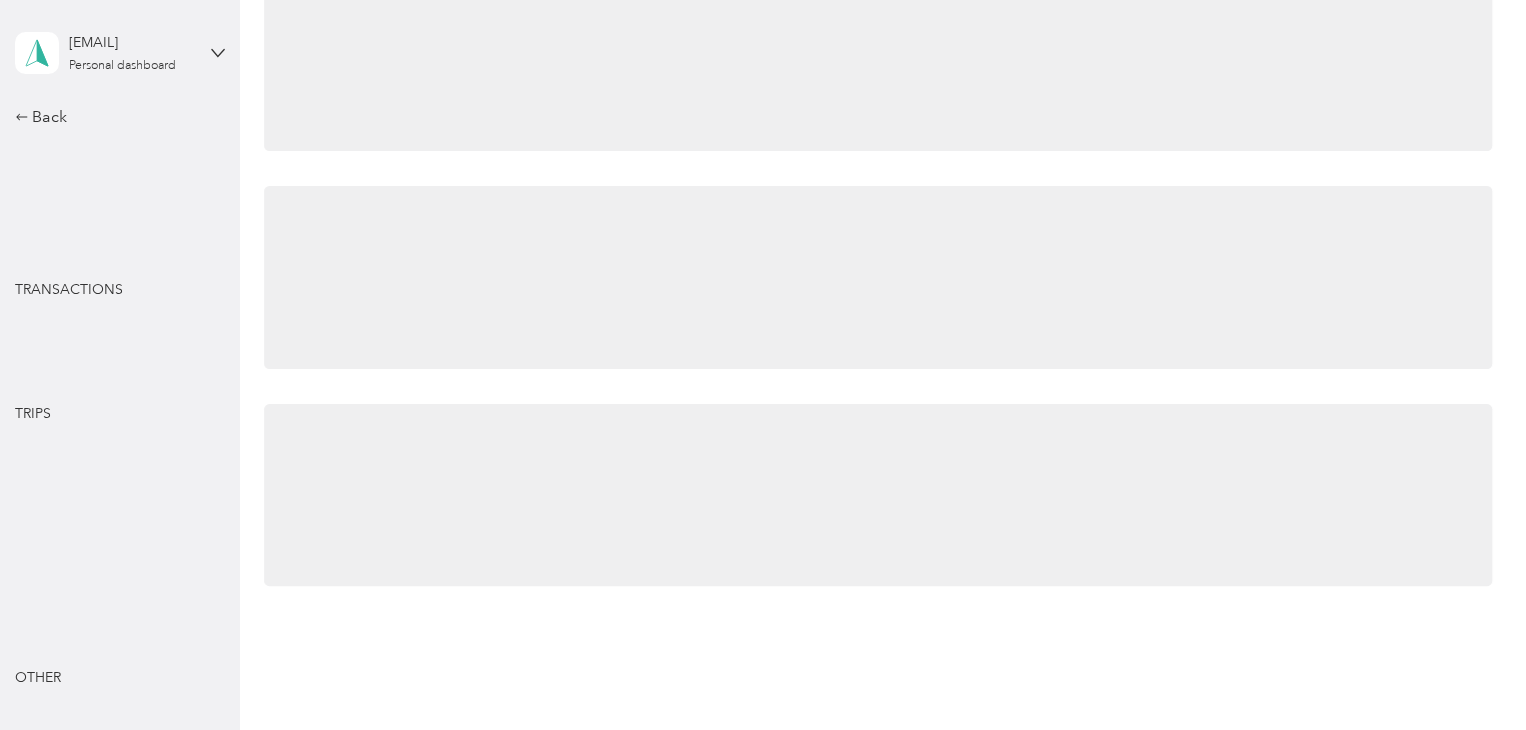 scroll, scrollTop: 803, scrollLeft: 0, axis: vertical 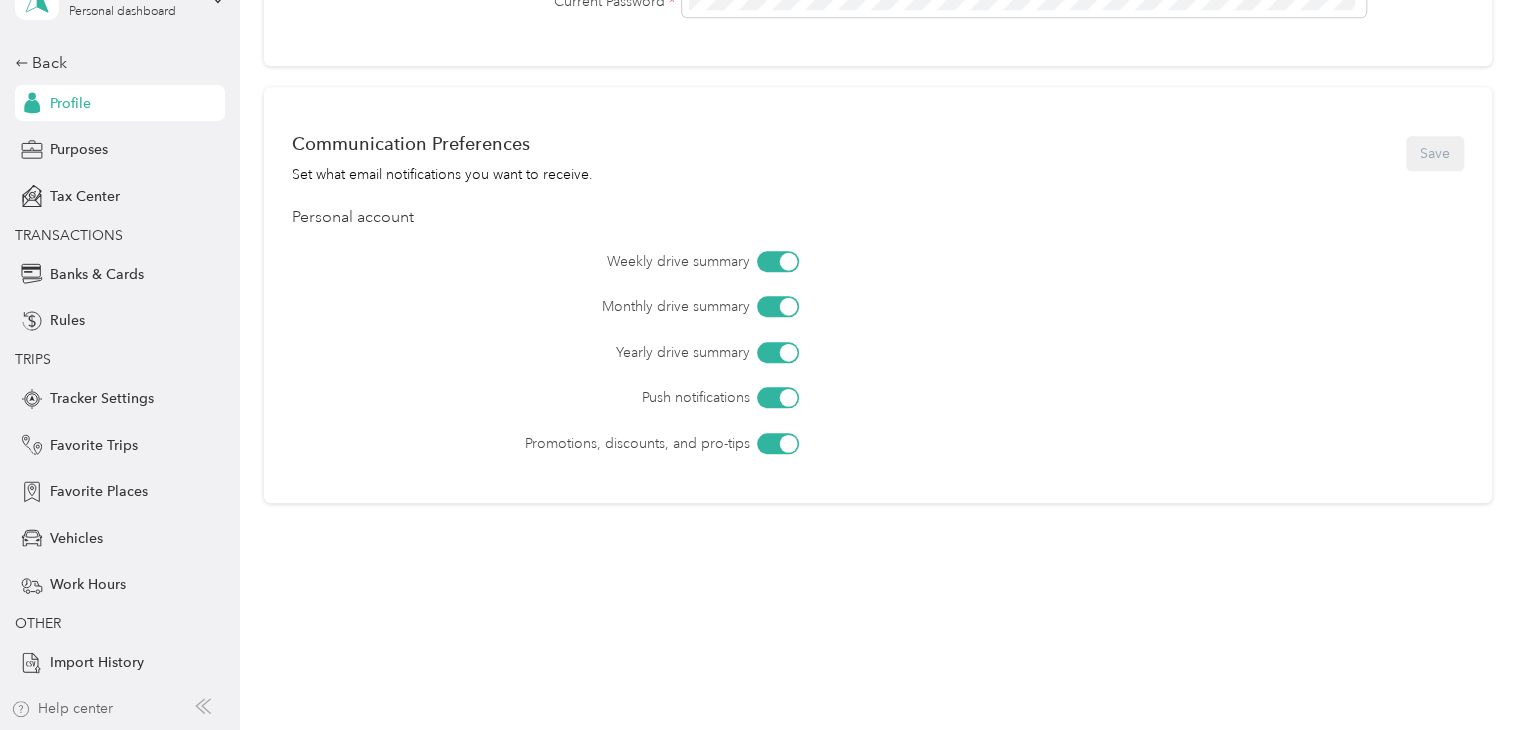 click on "Help center" at bounding box center [62, 708] 